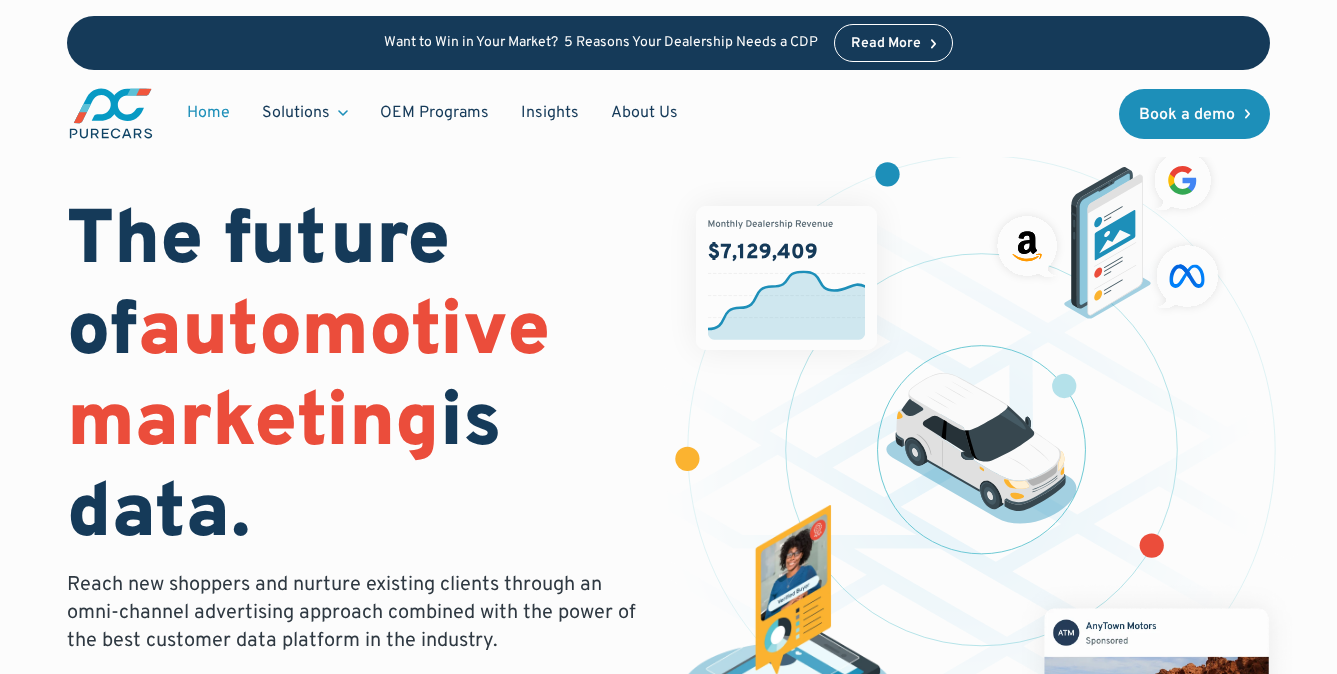 scroll, scrollTop: 0, scrollLeft: 0, axis: both 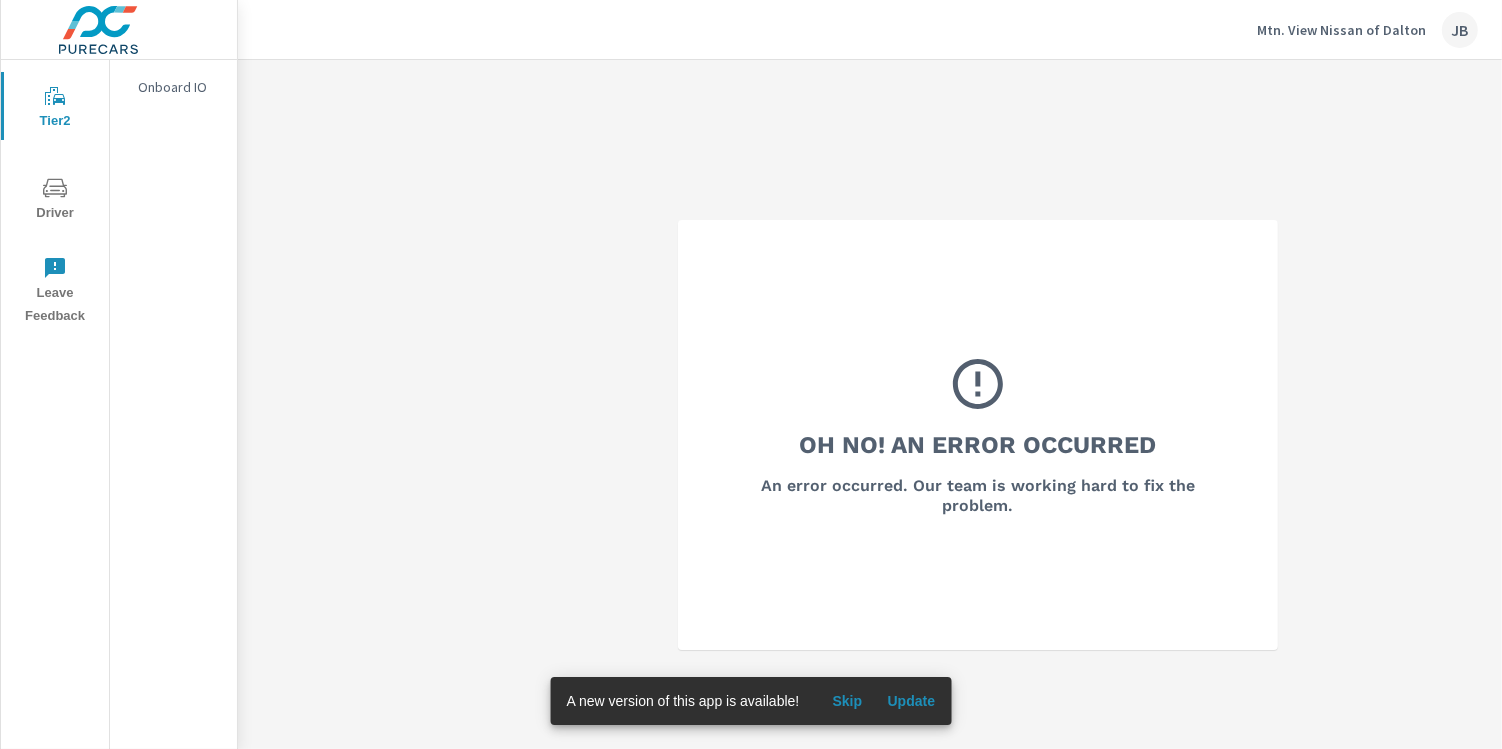 click on "Mtn. View Nissan of Dalton" at bounding box center [1341, 30] 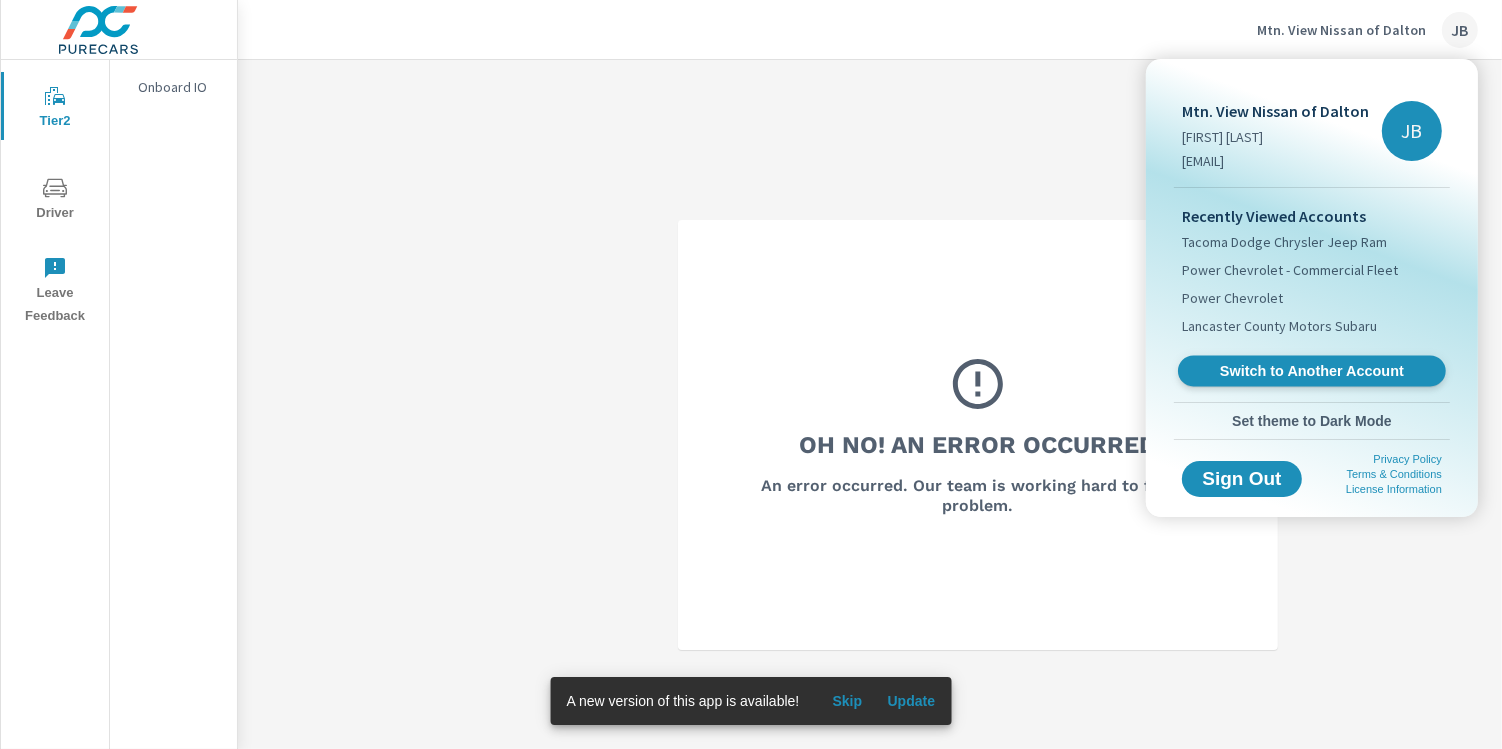 click on "Switch to Another Account" at bounding box center (1311, 371) 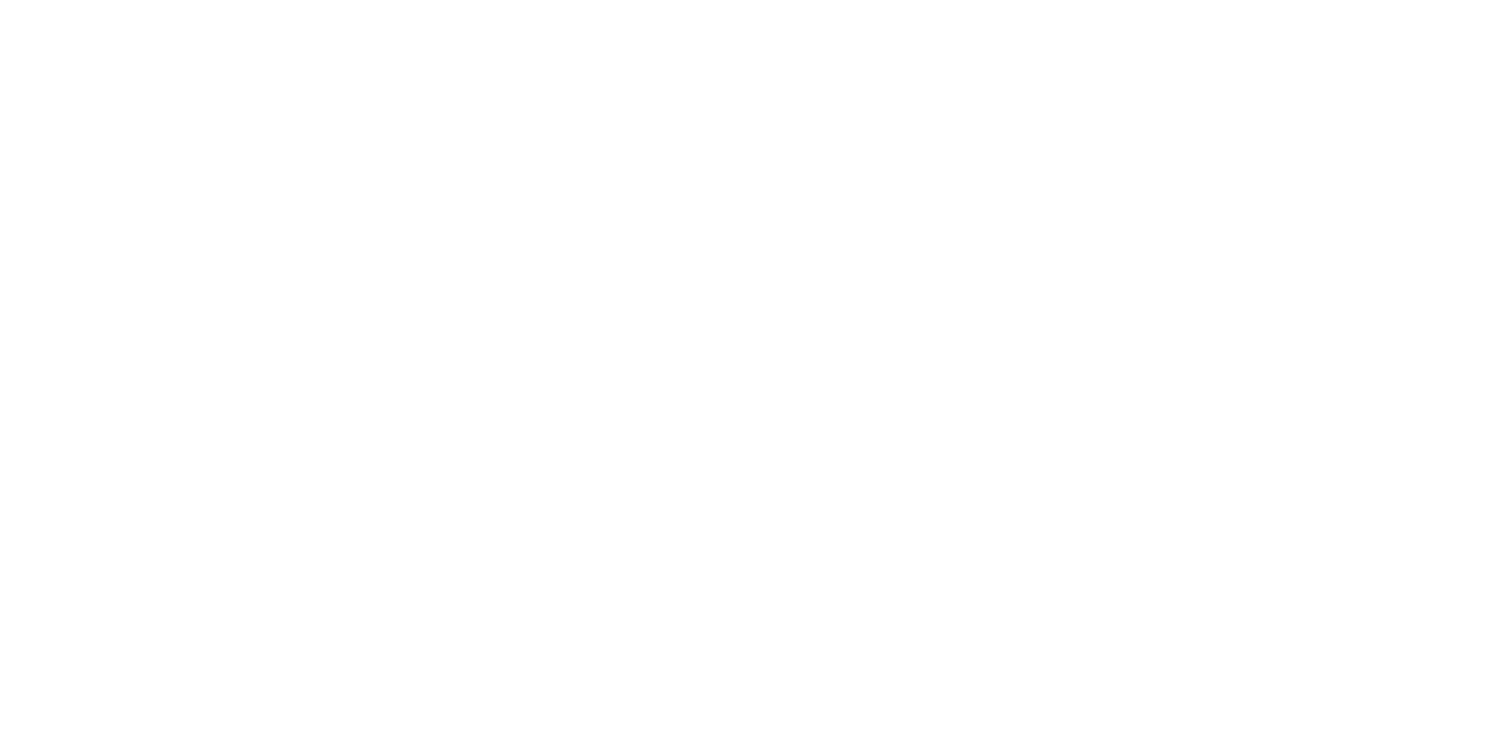 scroll, scrollTop: 0, scrollLeft: 0, axis: both 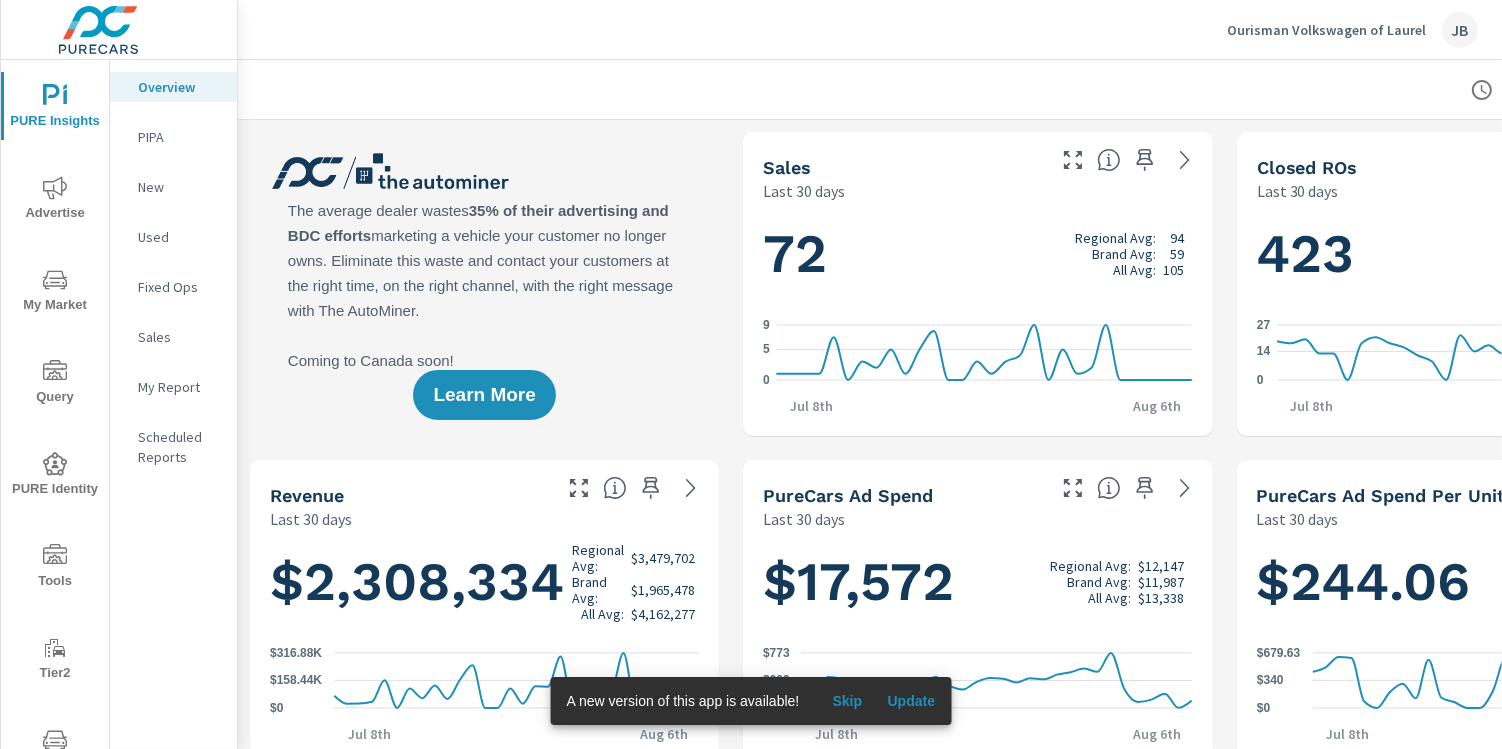 click on "Ourisman Volkswagen of Laurel JB" at bounding box center [870, 29] 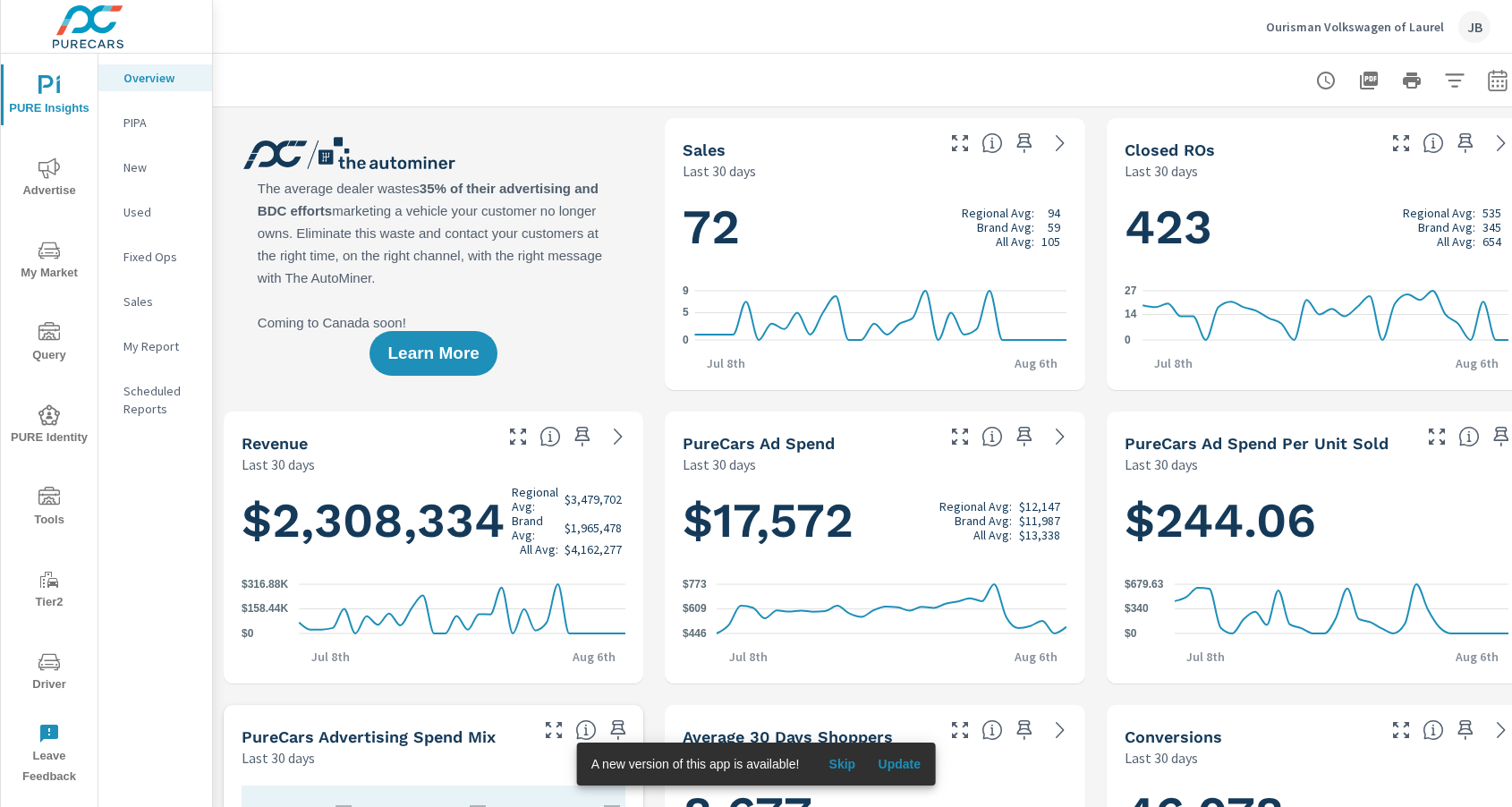 click at bounding box center [875, 80] 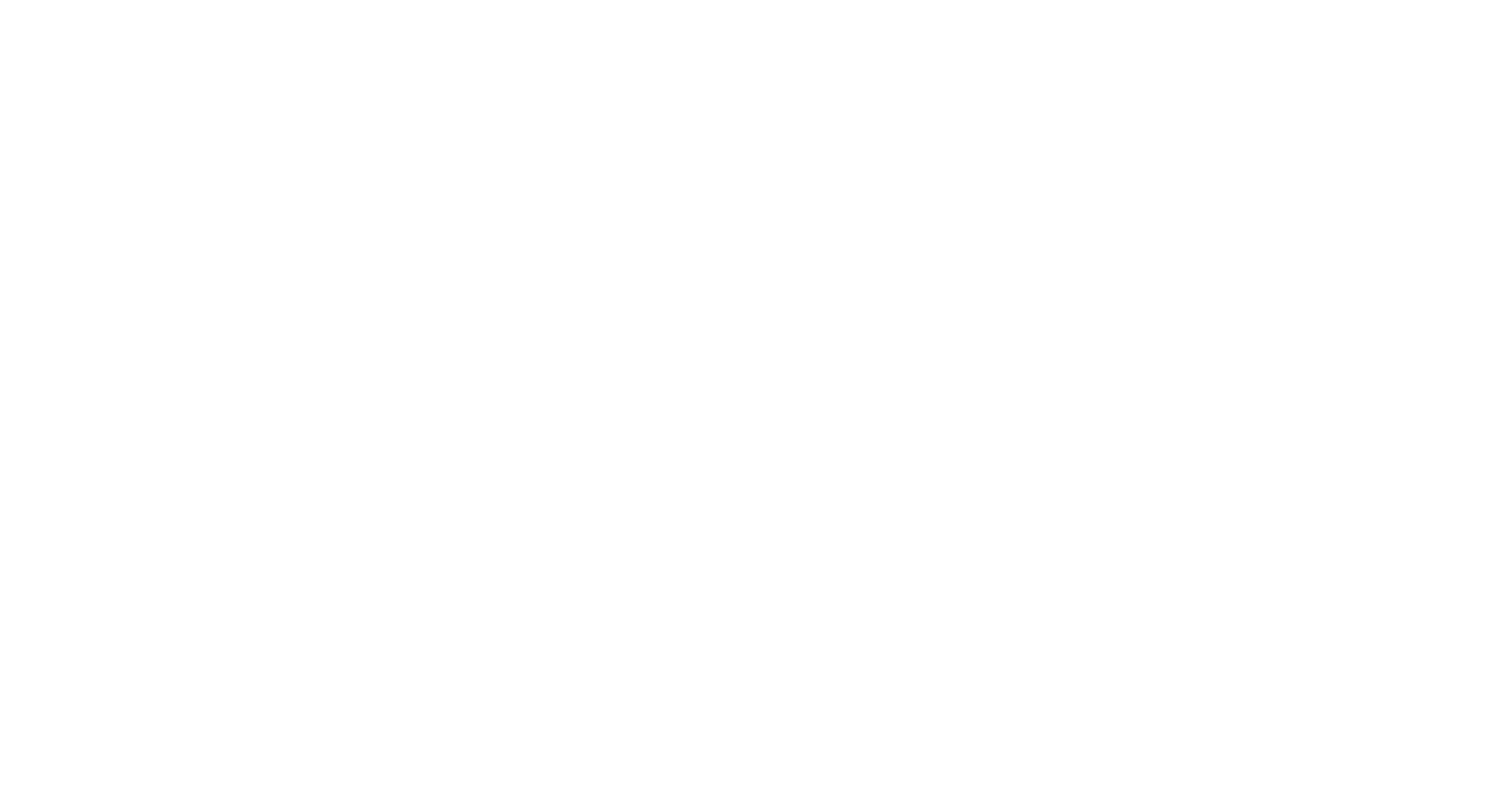 scroll, scrollTop: 0, scrollLeft: 0, axis: both 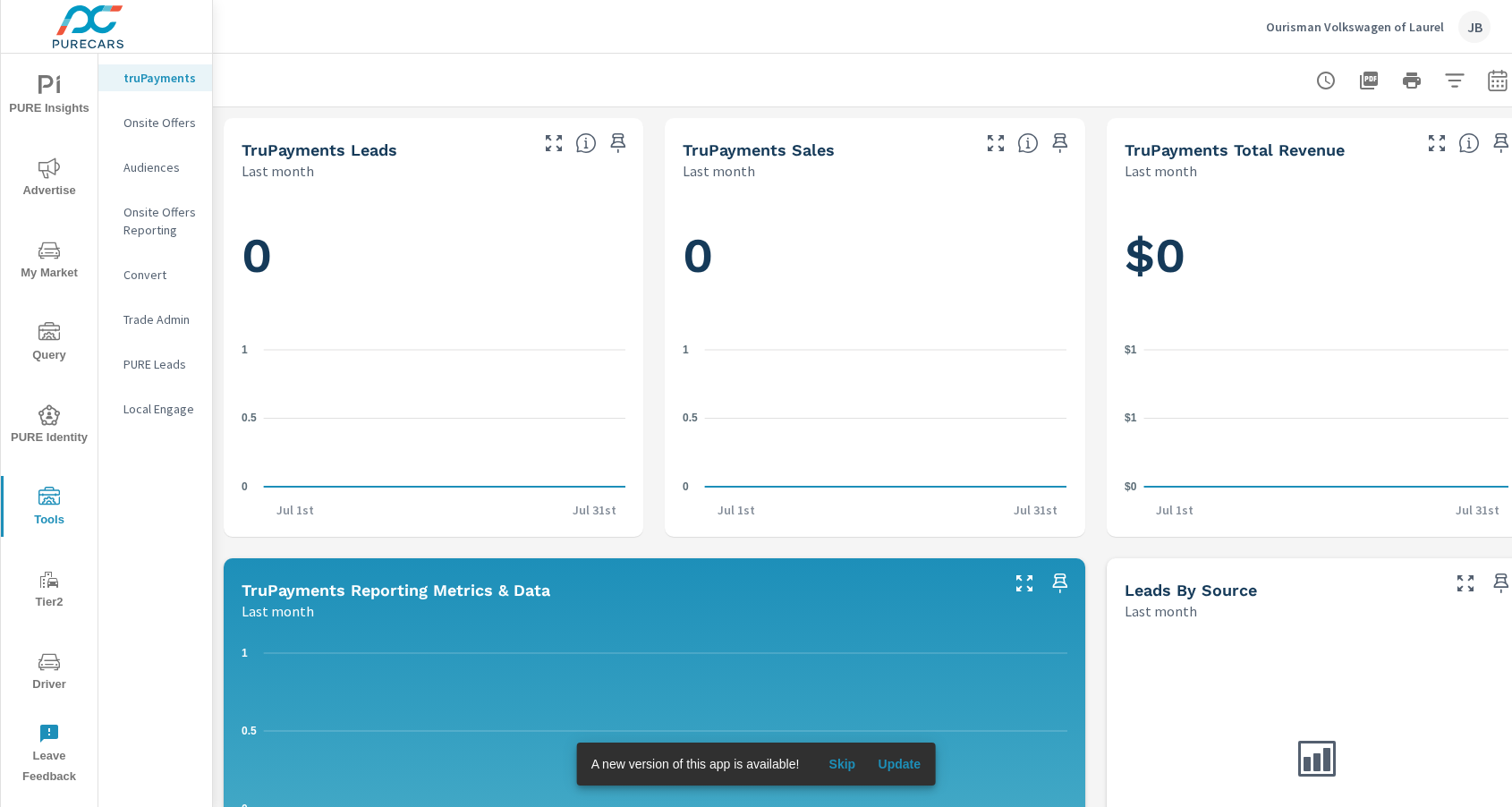 click on "Trade Admin" at bounding box center (160, 319) 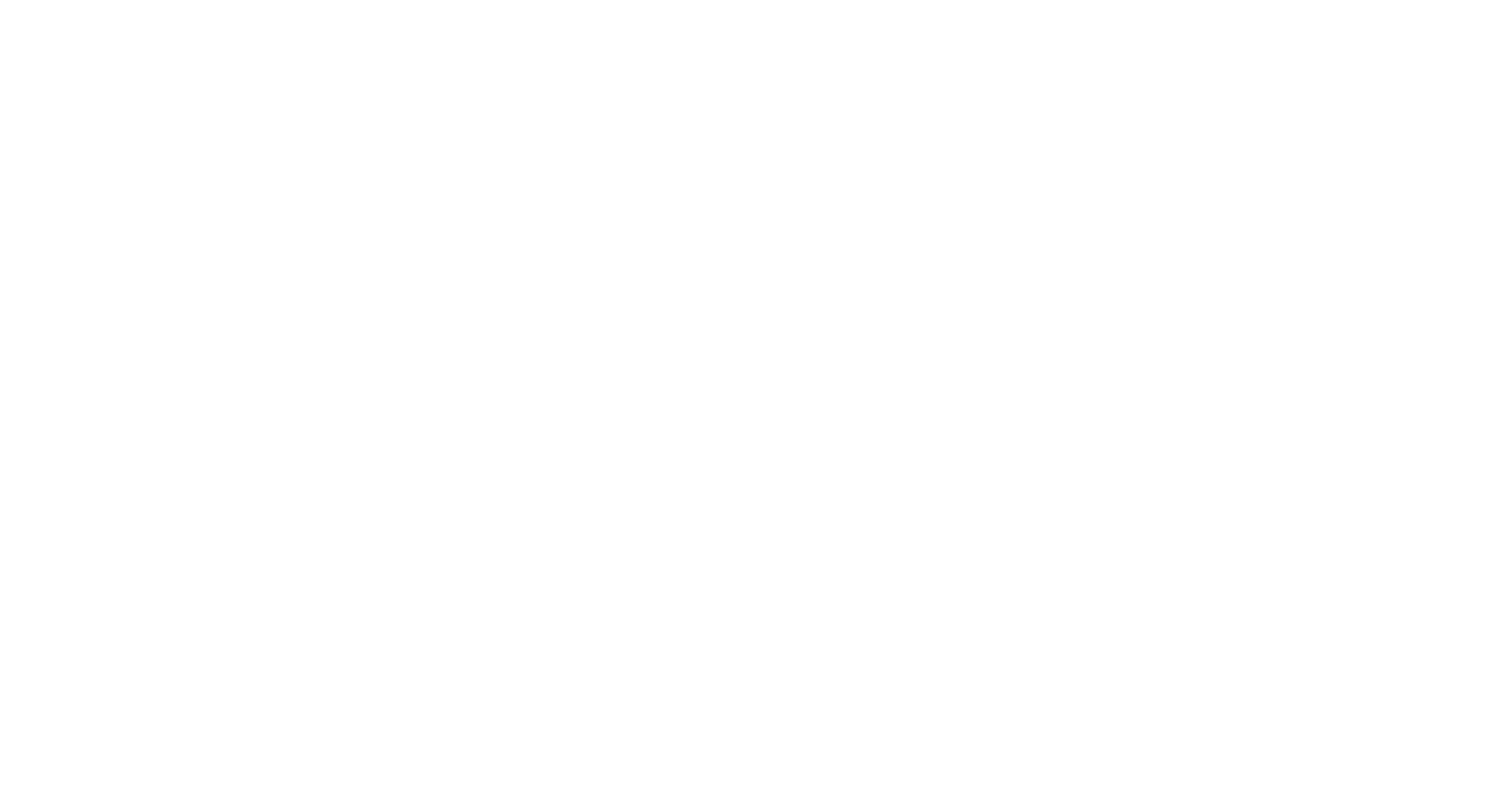 scroll, scrollTop: 0, scrollLeft: 0, axis: both 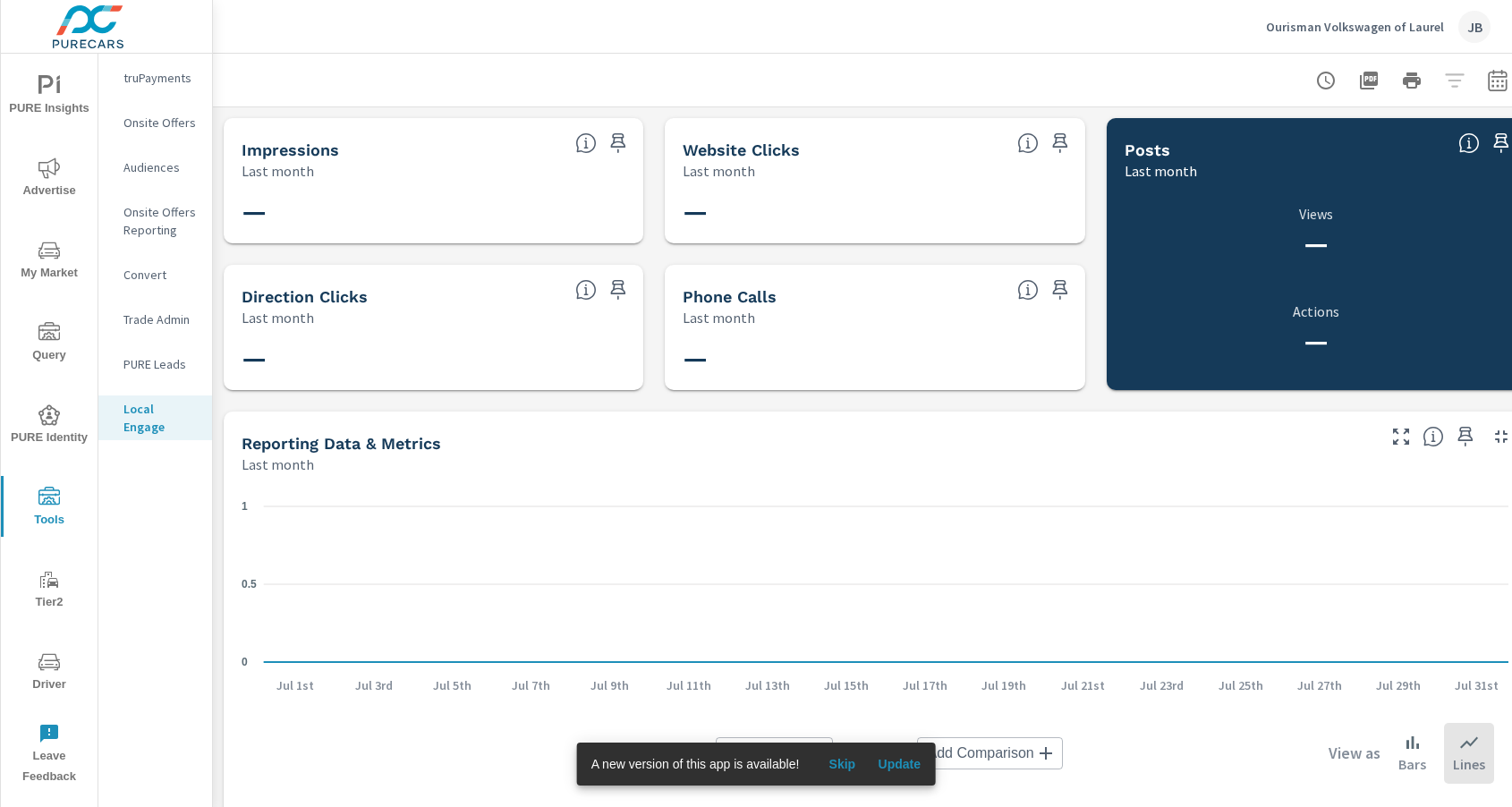 click on "Trade Admin" at bounding box center (160, 319) 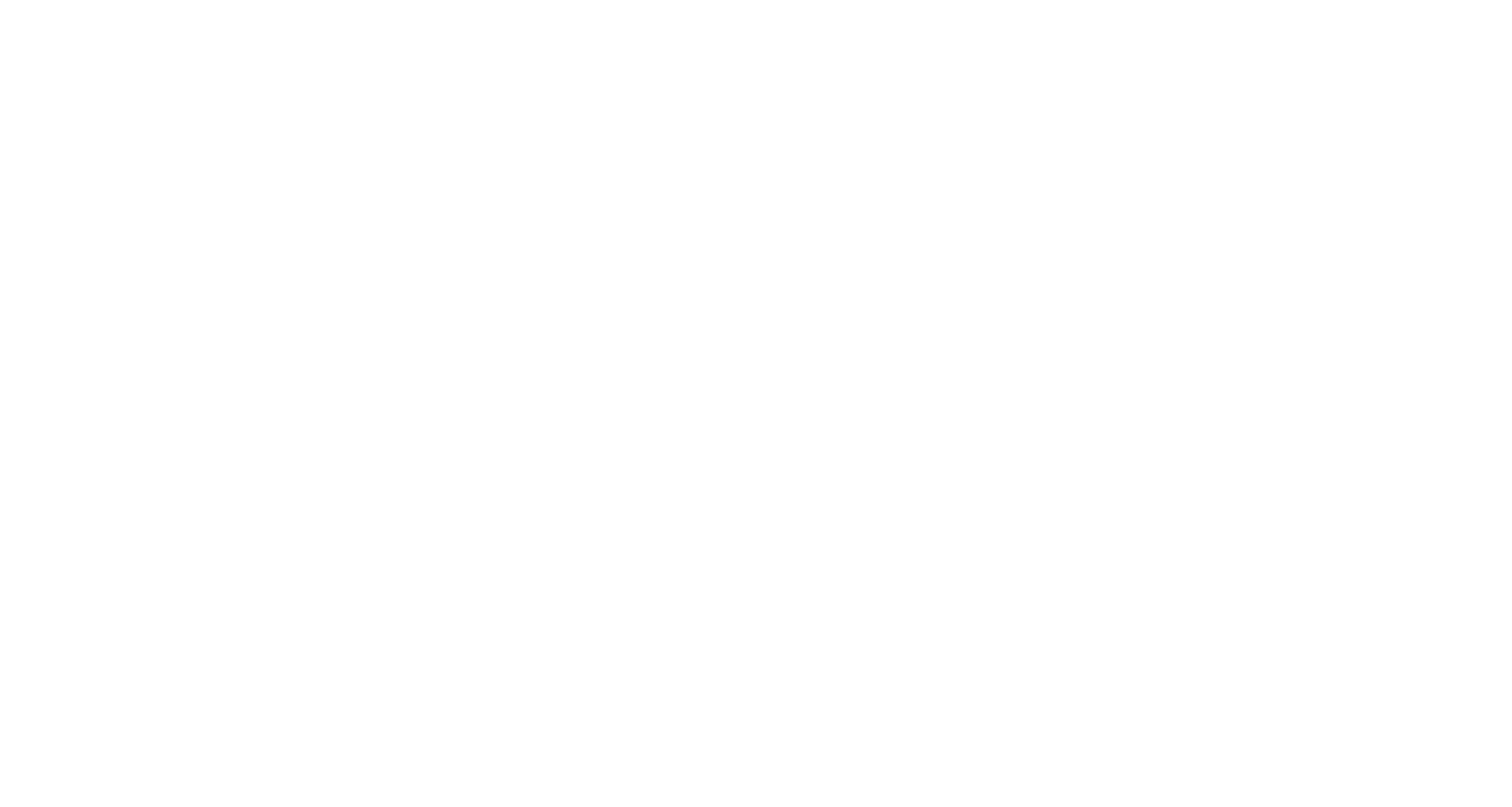 scroll, scrollTop: 0, scrollLeft: 0, axis: both 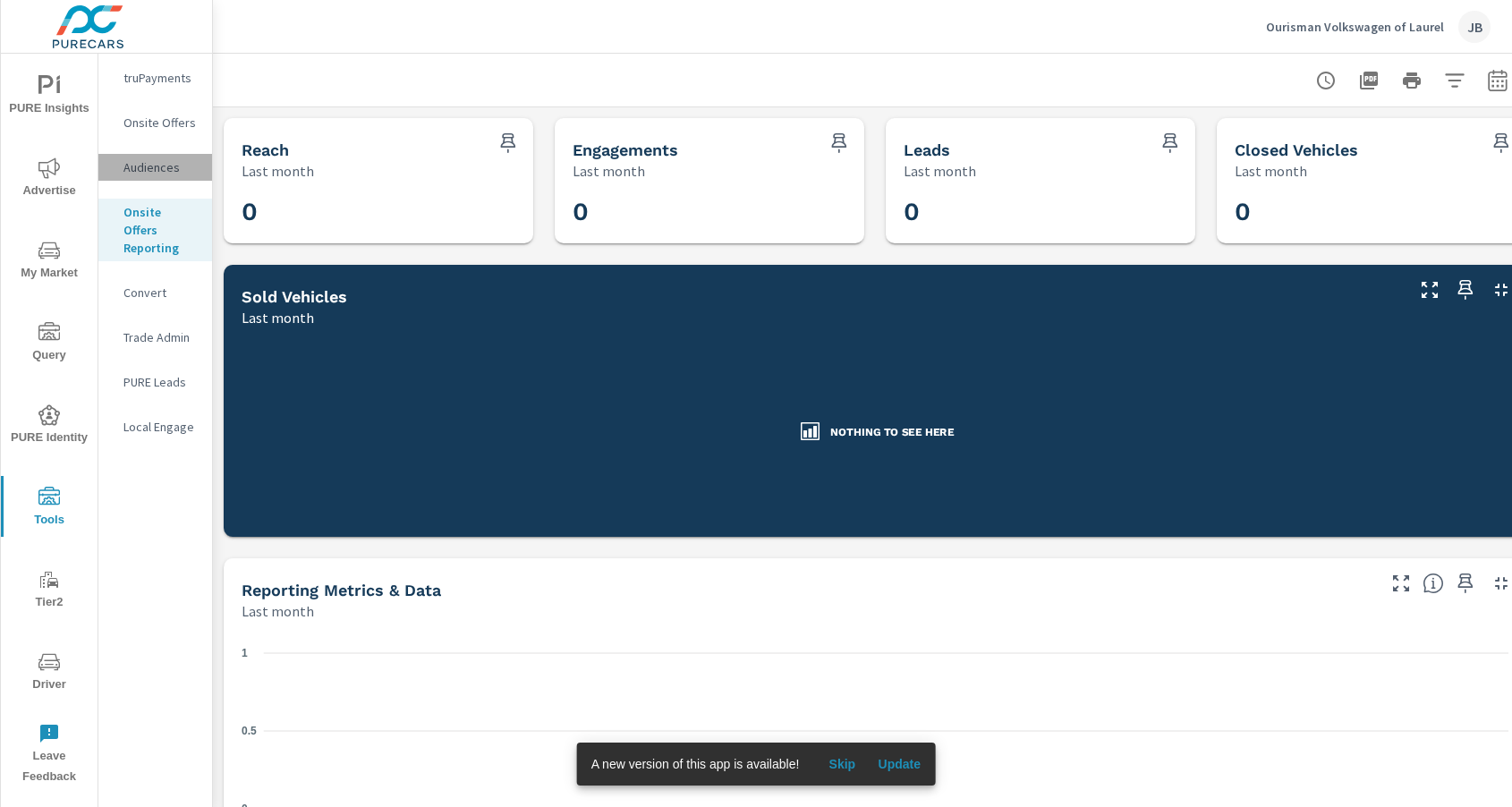 click on "Audiences" at bounding box center [160, 167] 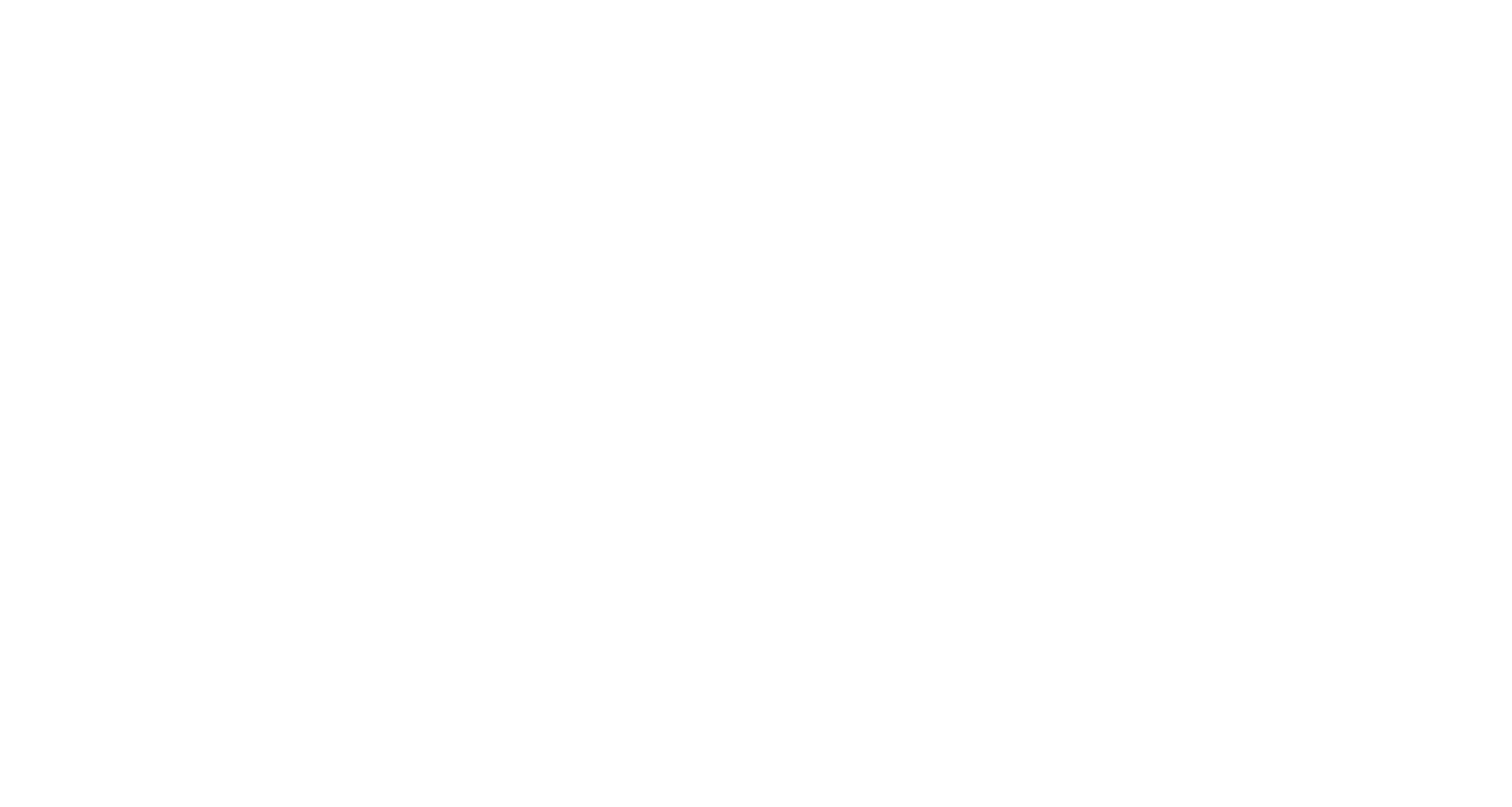 scroll, scrollTop: 0, scrollLeft: 0, axis: both 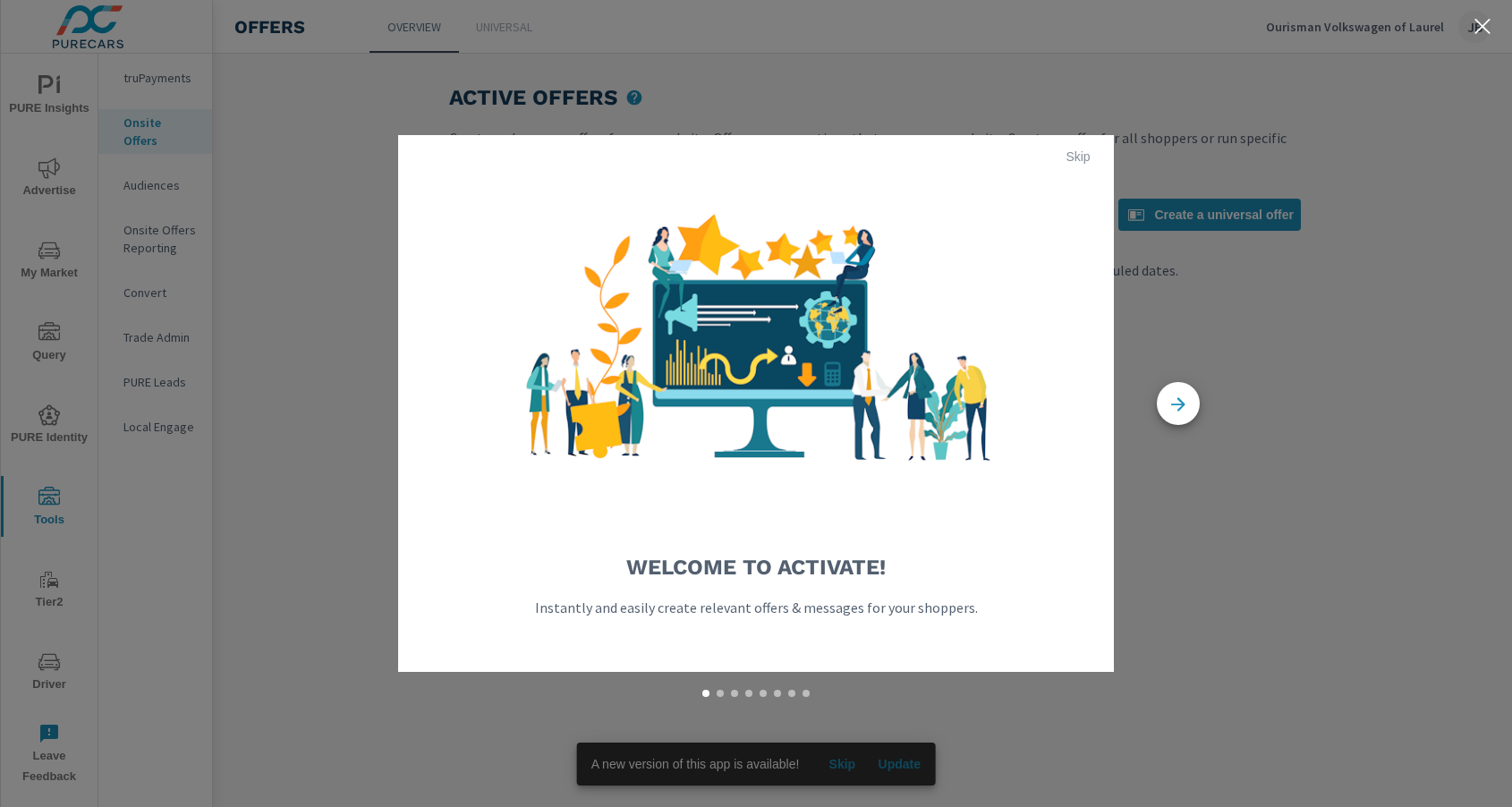 click on "Skip" at bounding box center (1078, 157) 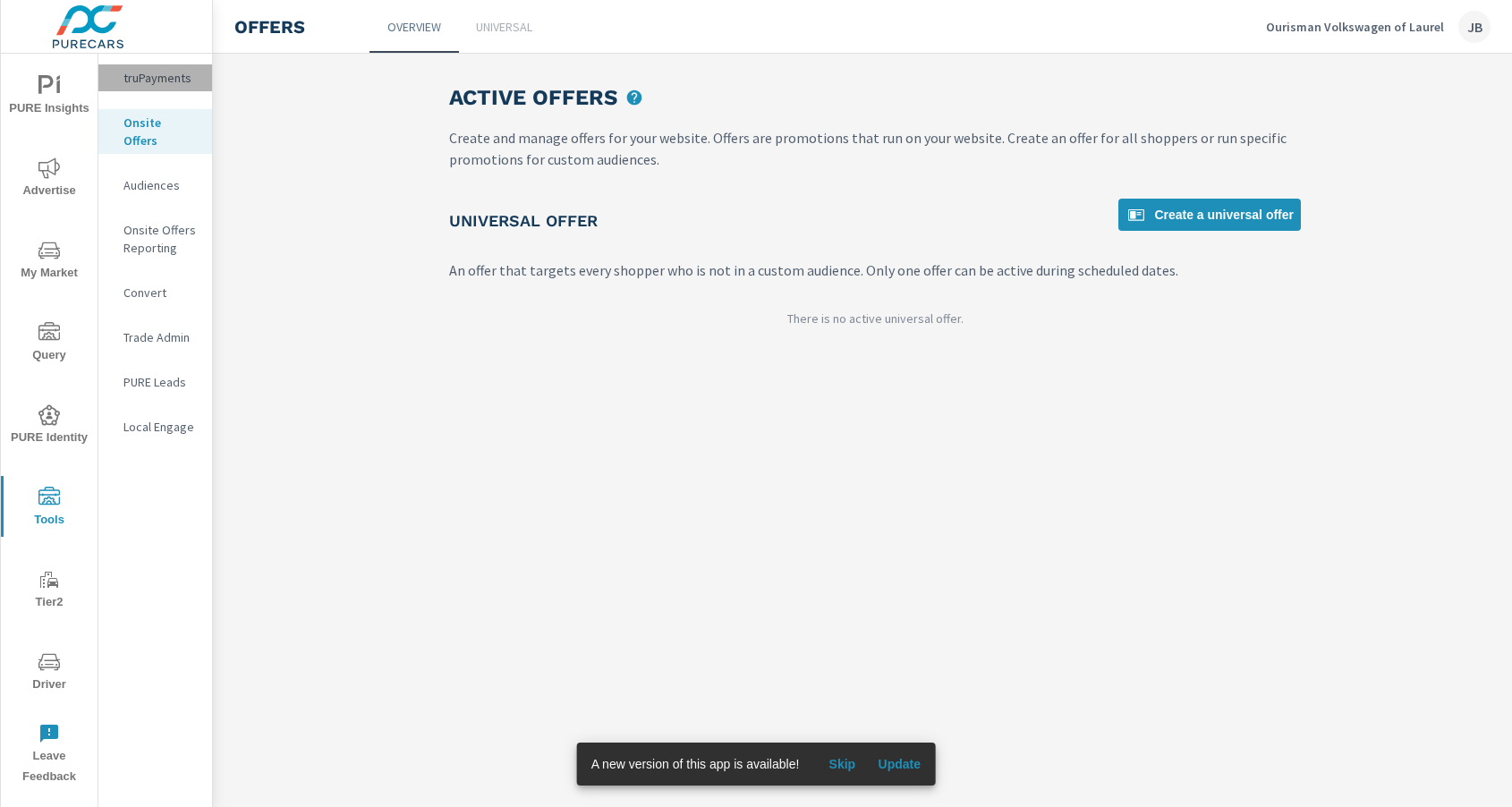 click on "truPayments" at bounding box center (160, 78) 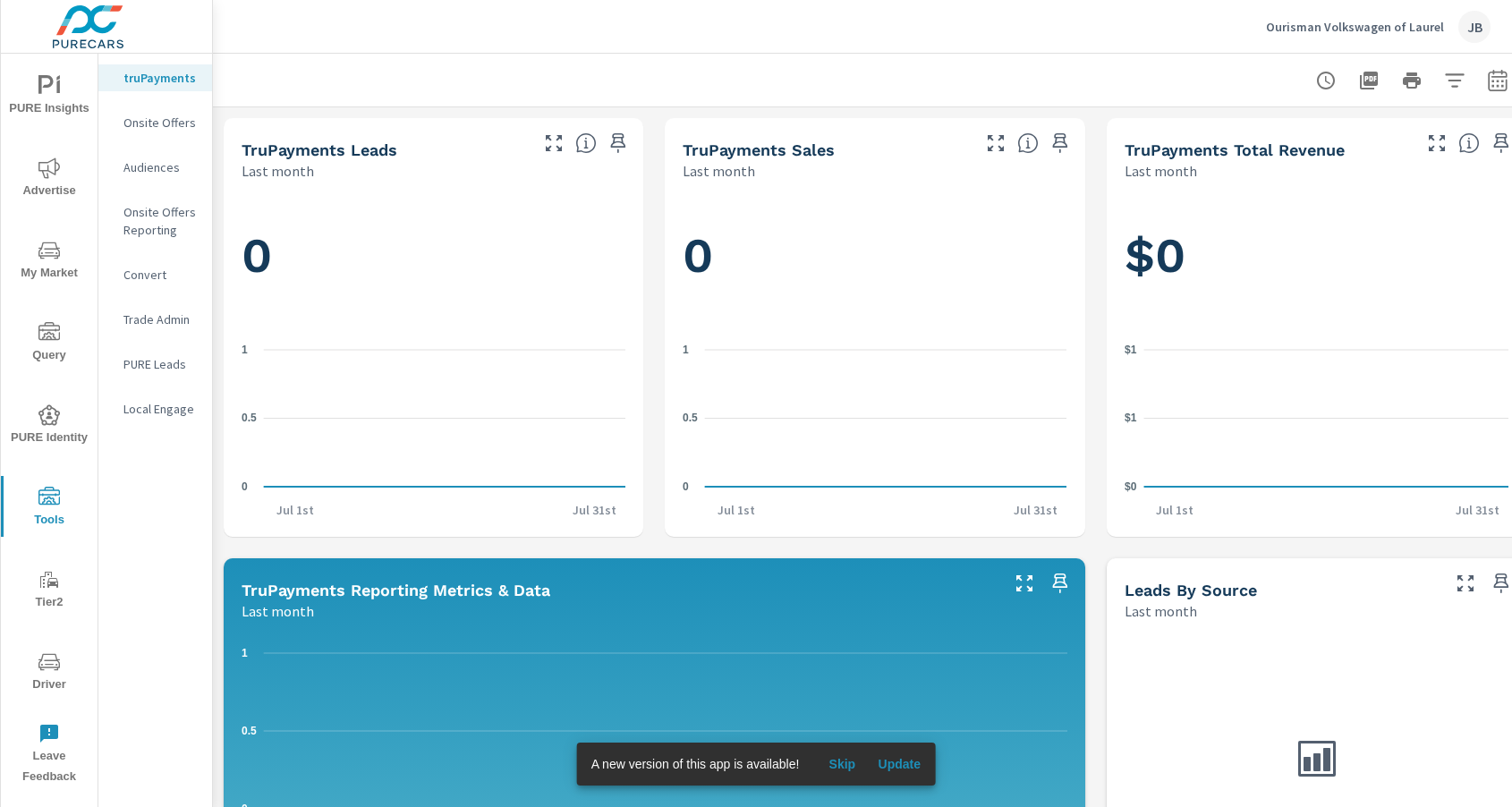 click on "Ourisman Volkswagen of Laurel" at bounding box center (1355, 27) 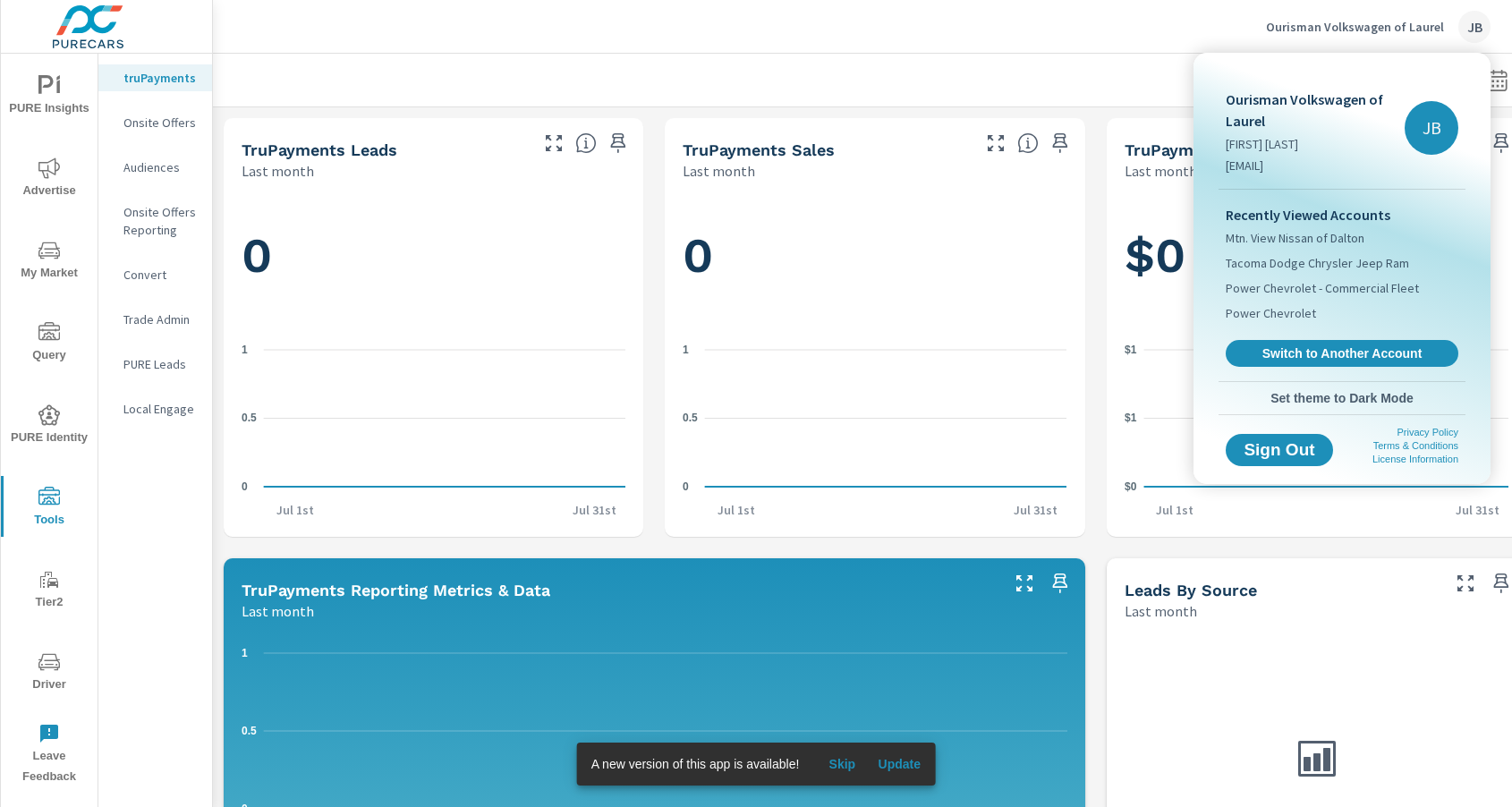 click at bounding box center [756, 404] 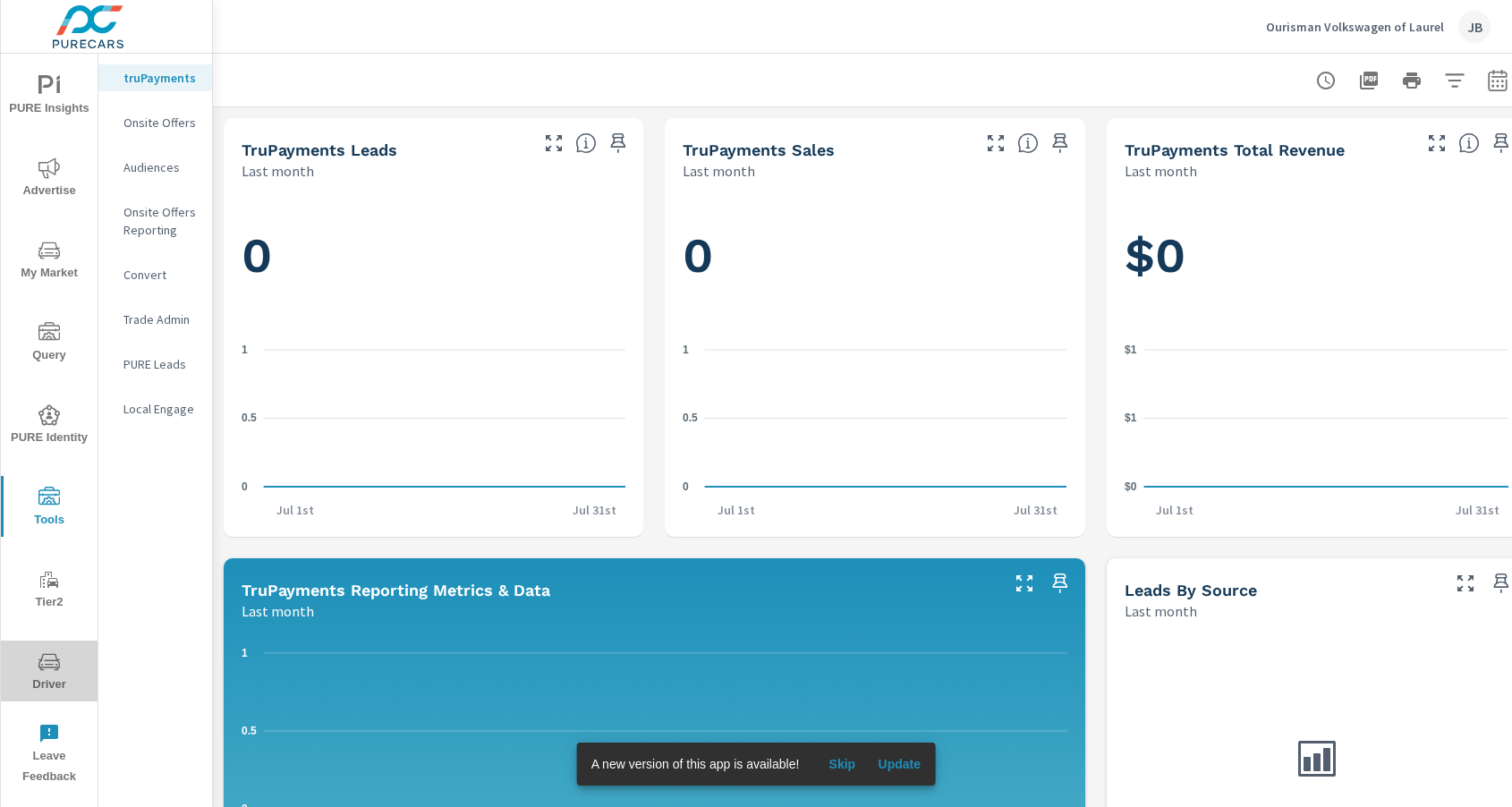 click 